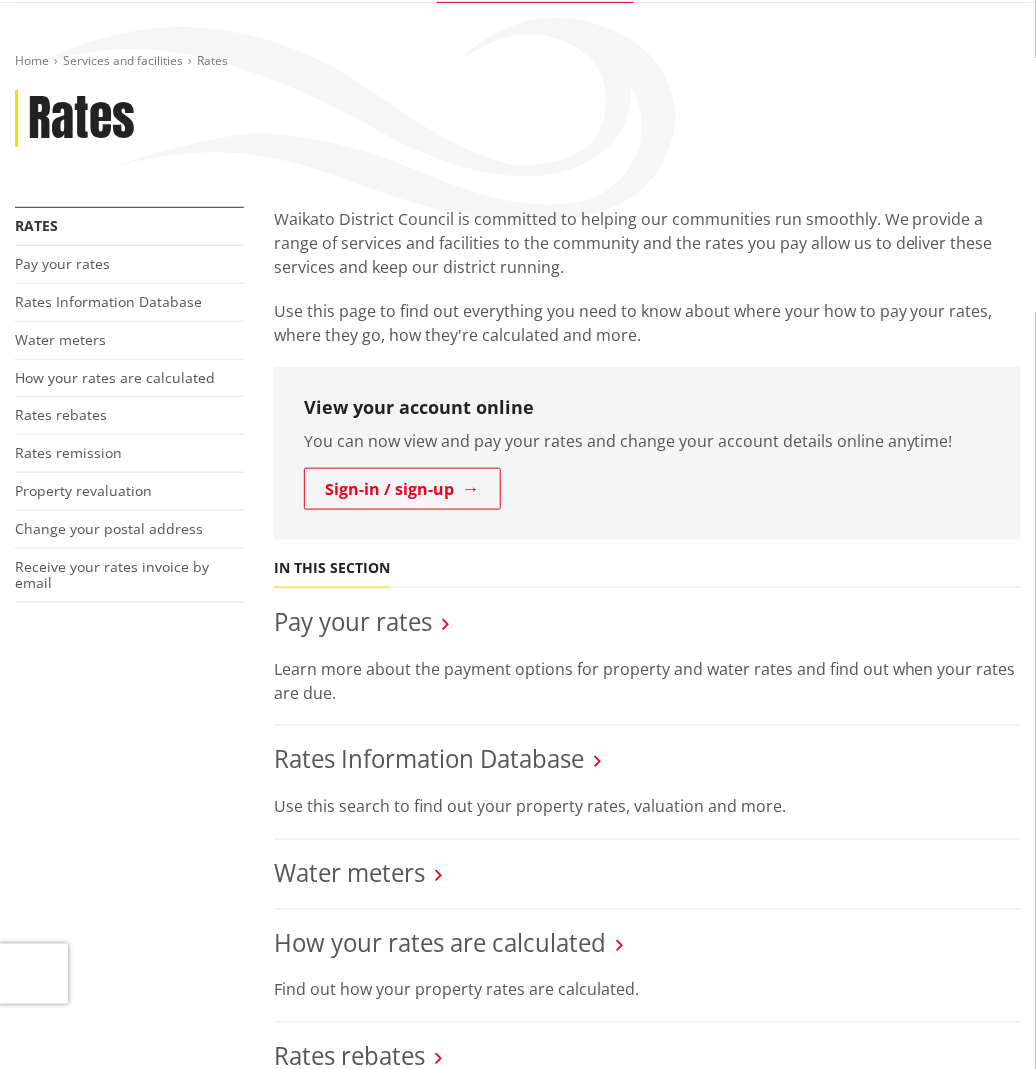 scroll, scrollTop: 200, scrollLeft: 0, axis: vertical 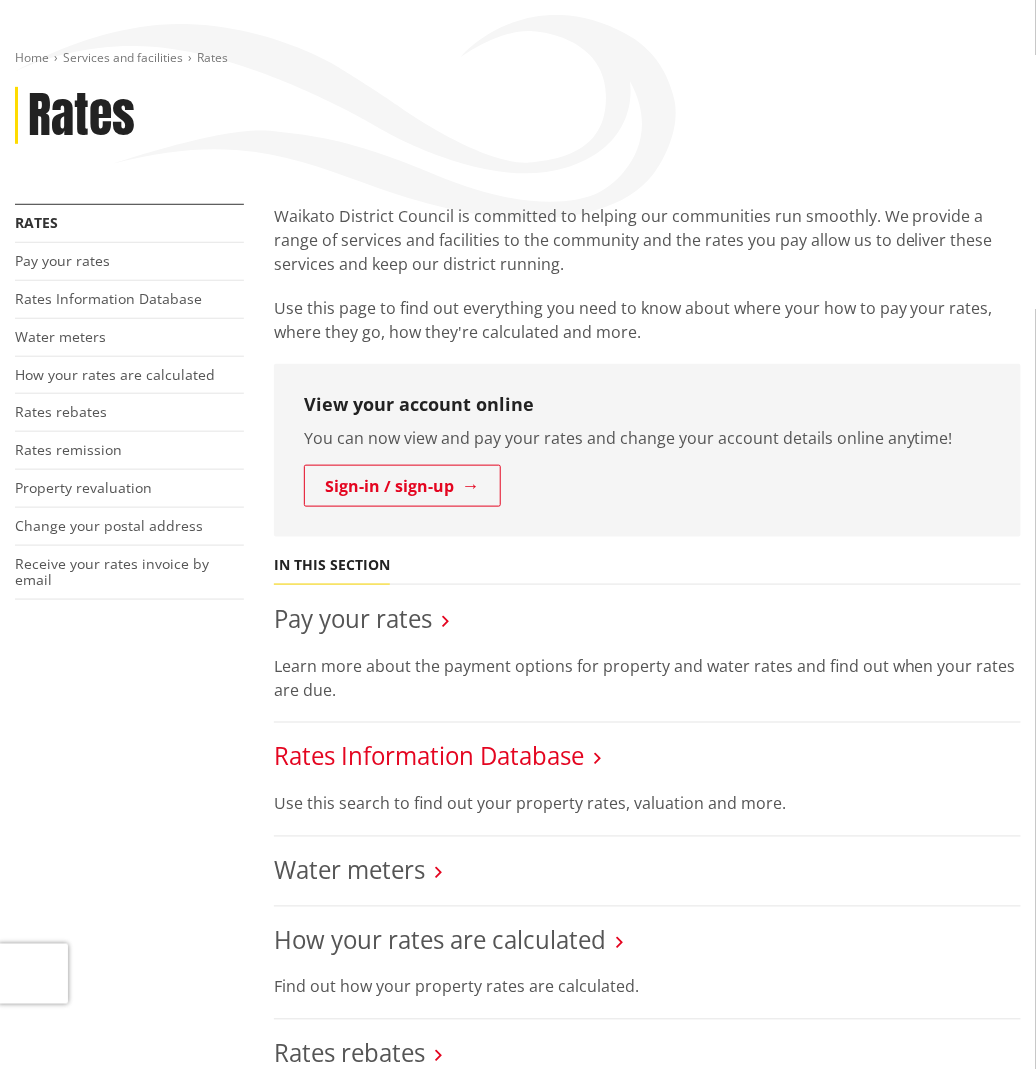 click on "Rates Information Database" at bounding box center (429, 756) 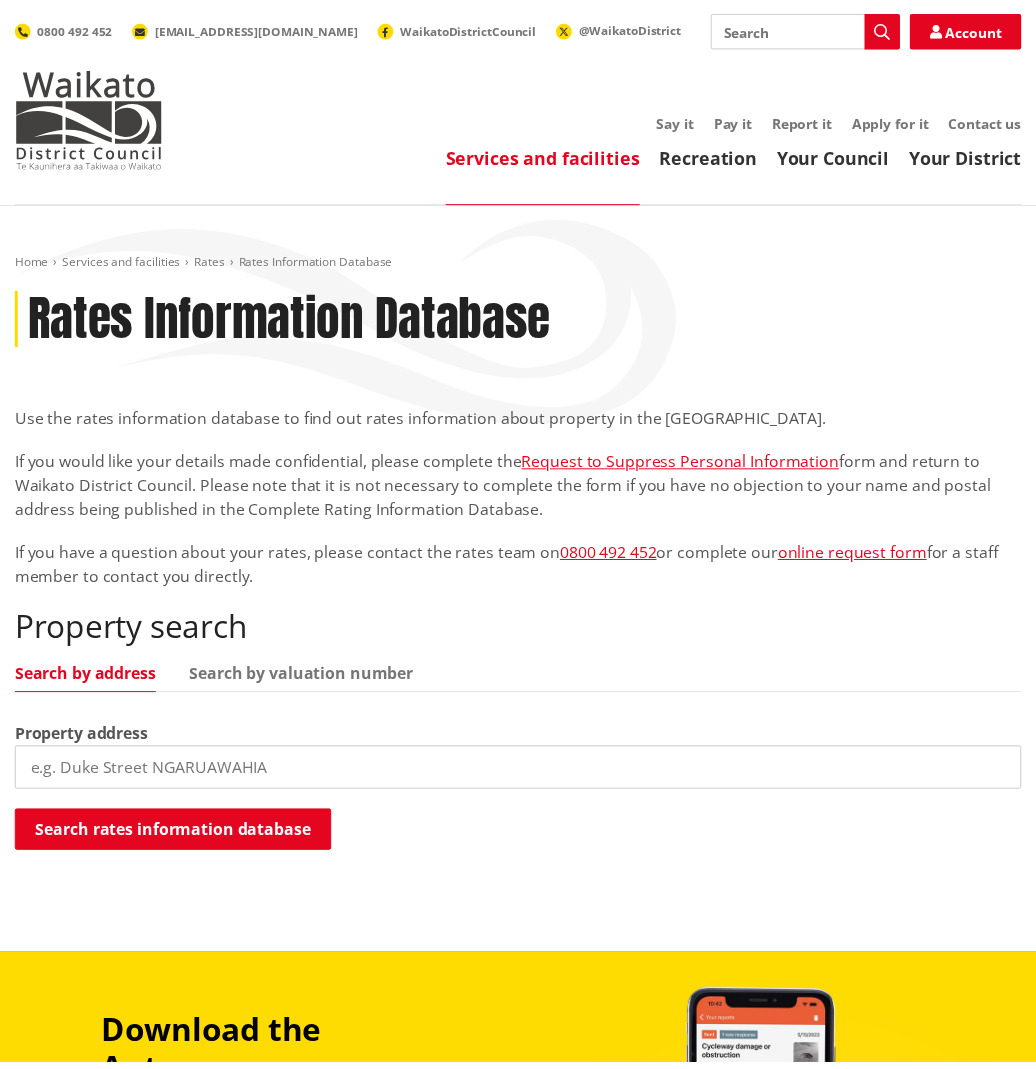 scroll, scrollTop: 0, scrollLeft: 0, axis: both 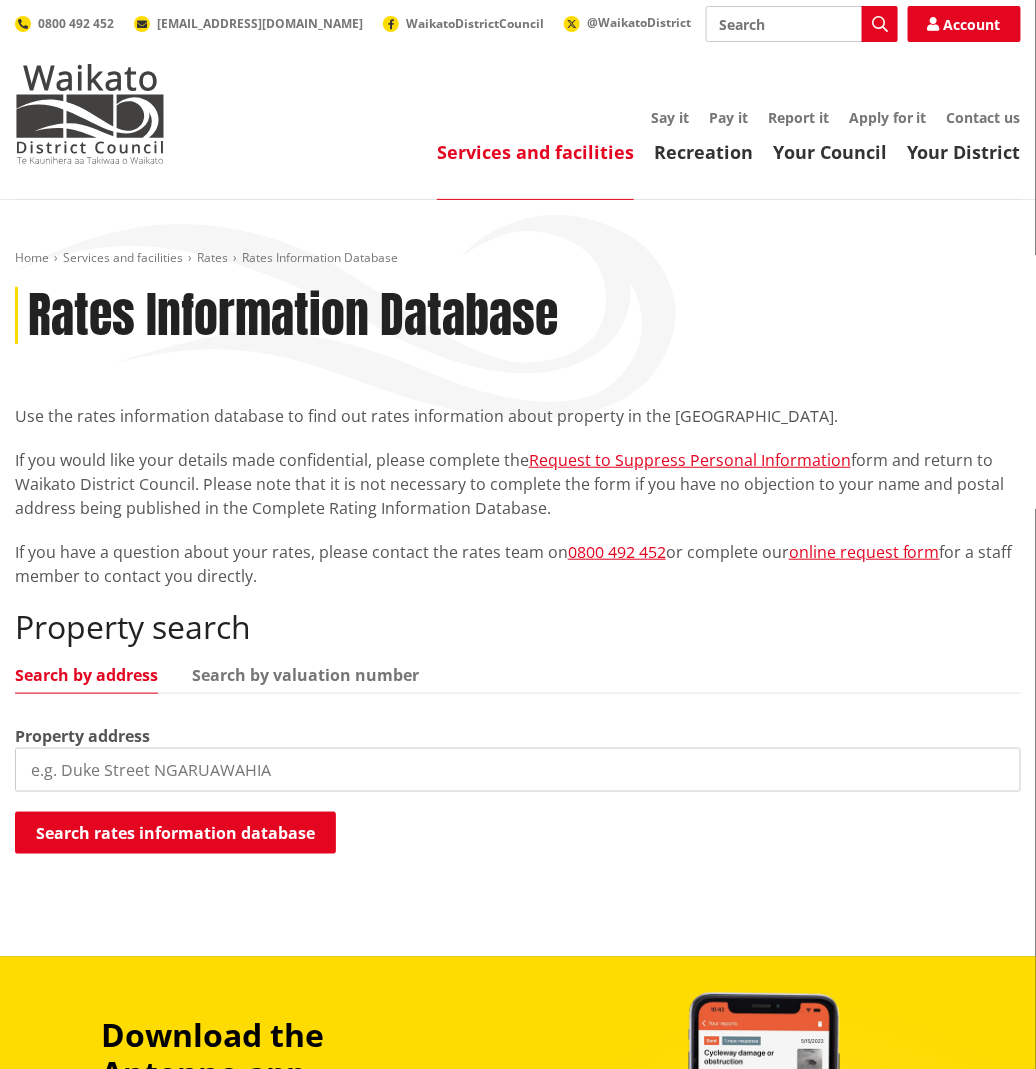 click on "Property search
Search by address
Search by valuation number
Property address
Search rates information database
Searching...
0  results for
Address
Valuation number
No results for" at bounding box center [518, 732] 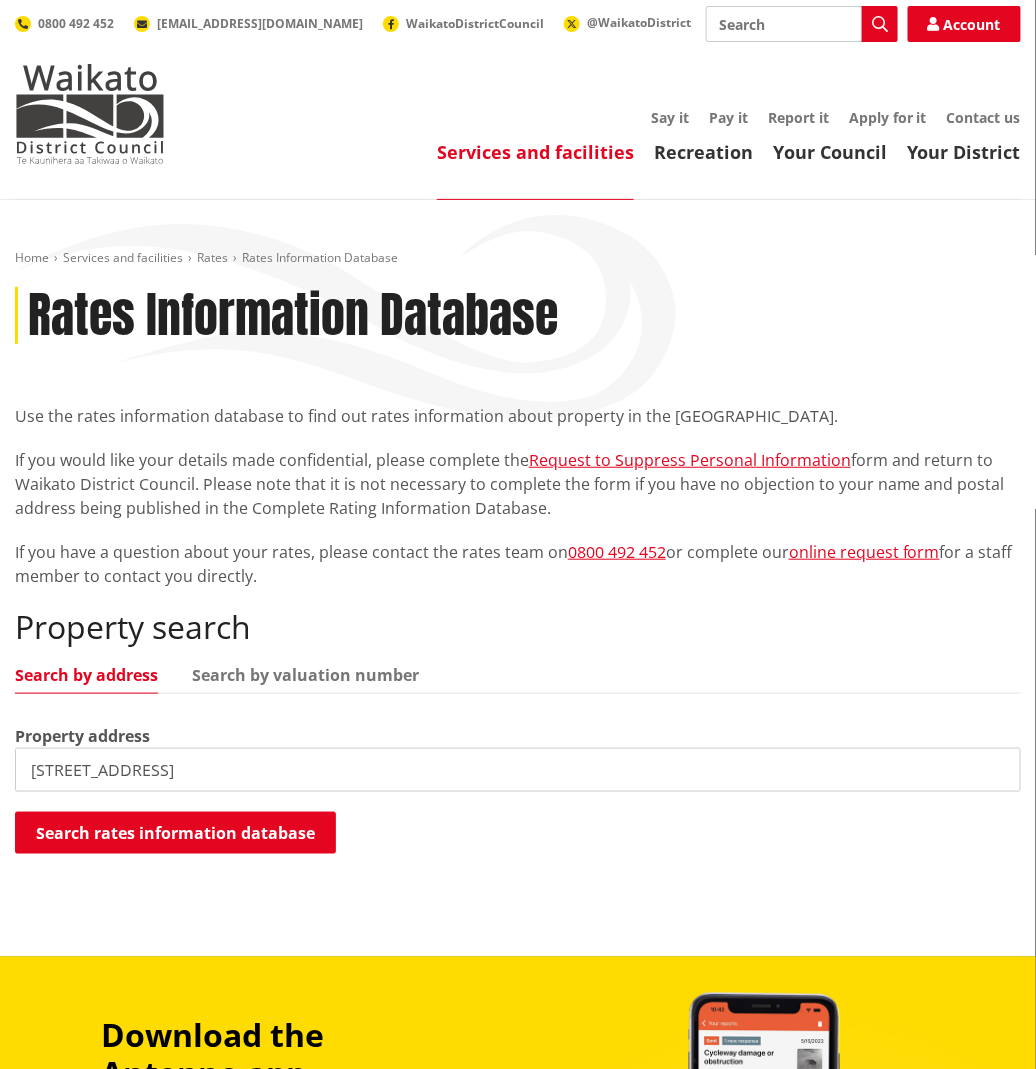 click on "Property search
Search by address
Search by valuation number
Property address
3088 state highway 5
Search rates information database
Searching...
0  results for
Address
Valuation number
No results for" at bounding box center (518, 732) 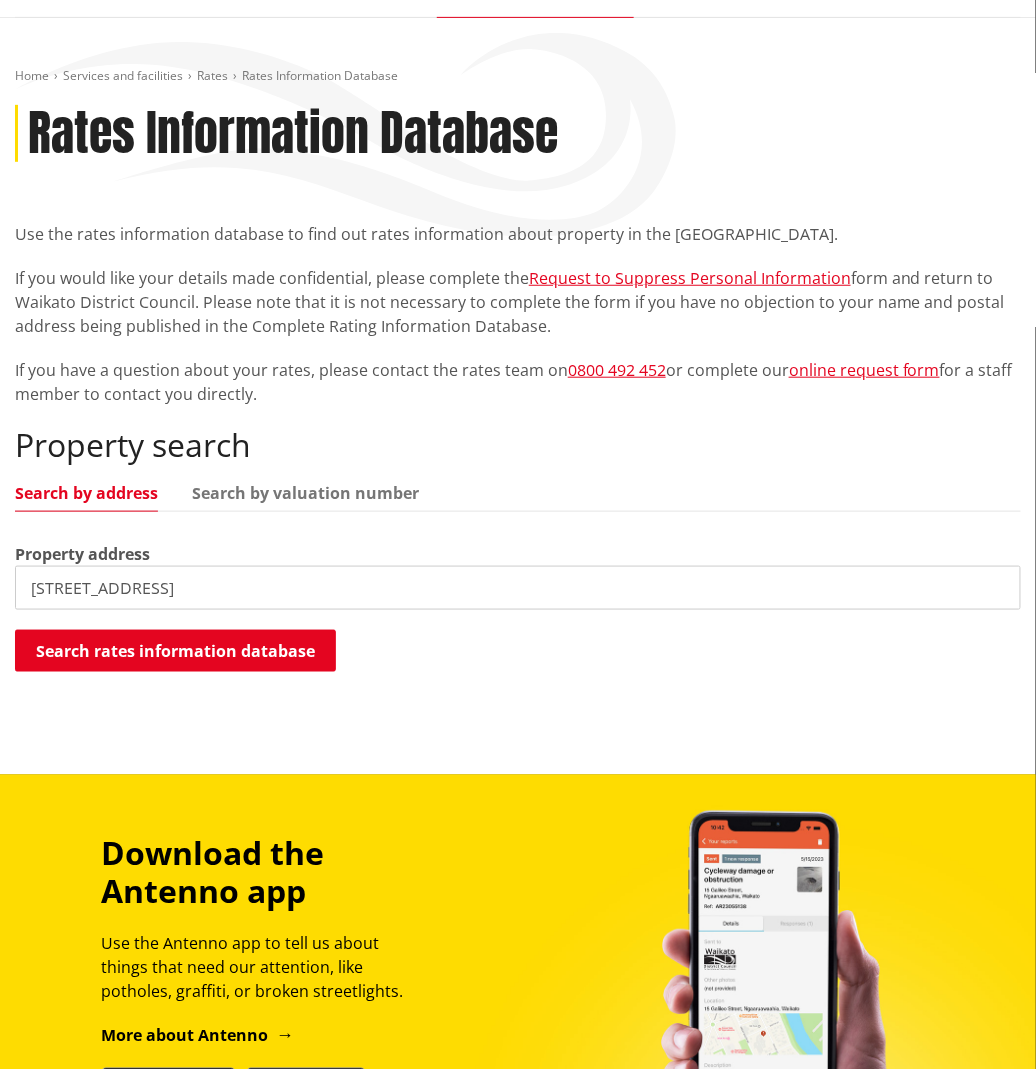 scroll, scrollTop: 300, scrollLeft: 0, axis: vertical 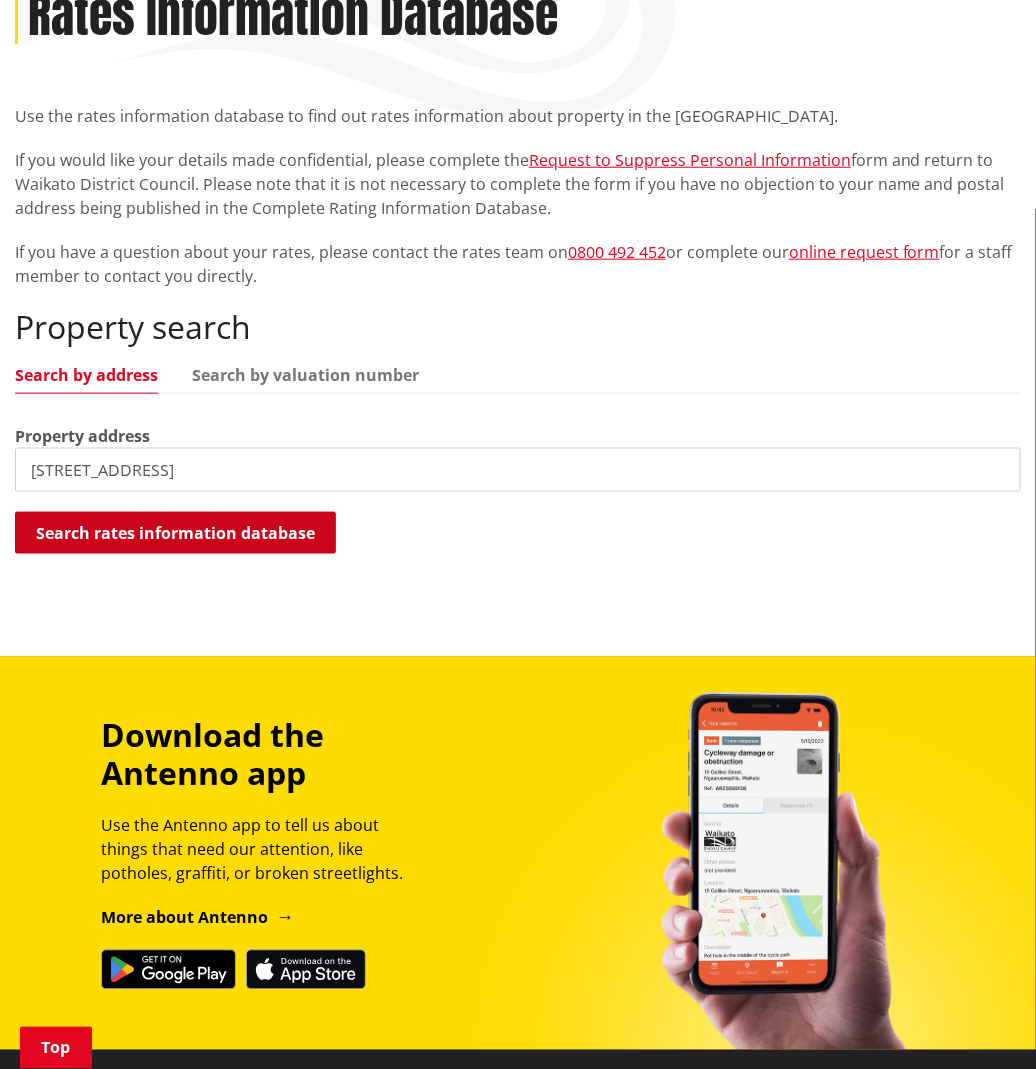 click on "Search rates information database" at bounding box center [175, 533] 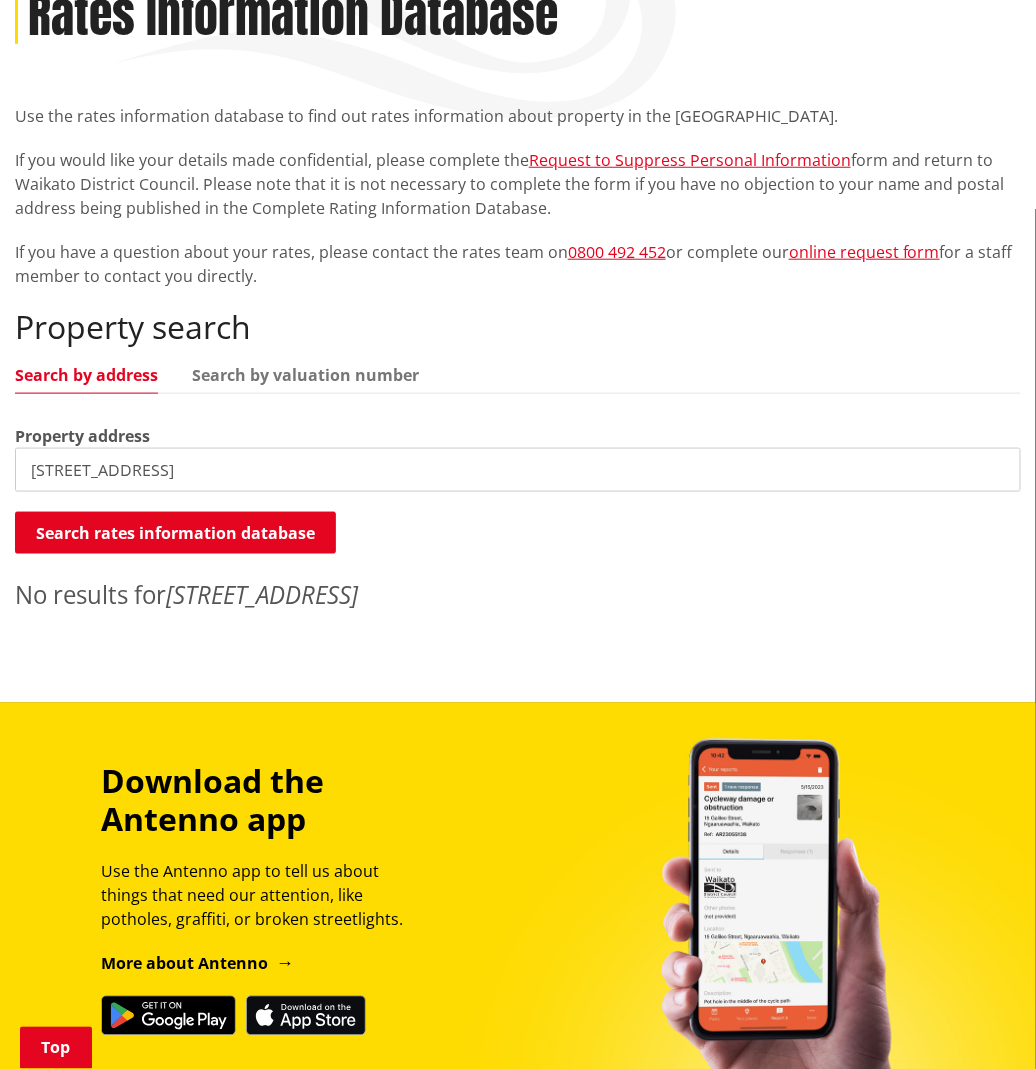 click on "3088 state highway 5" at bounding box center (518, 470) 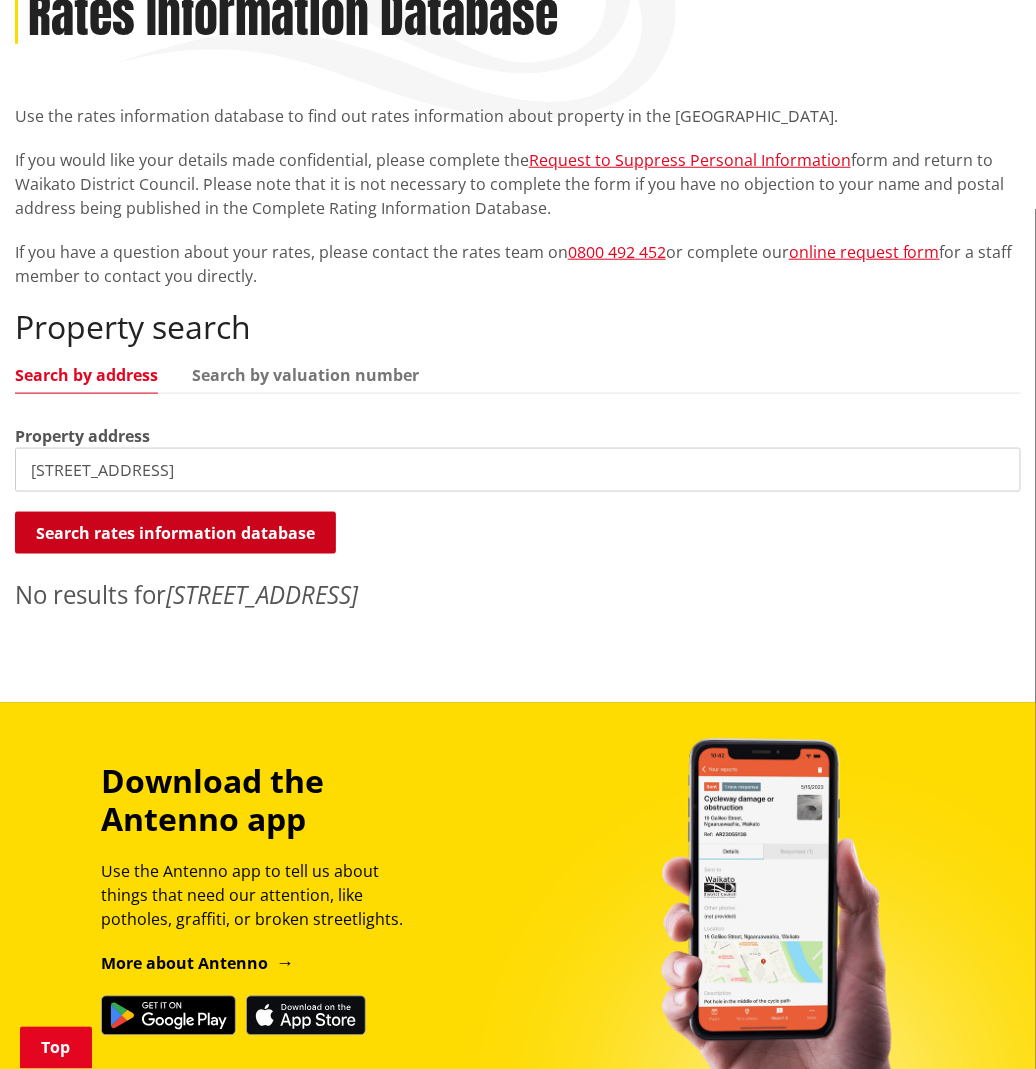 click on "Search rates information database" at bounding box center [175, 533] 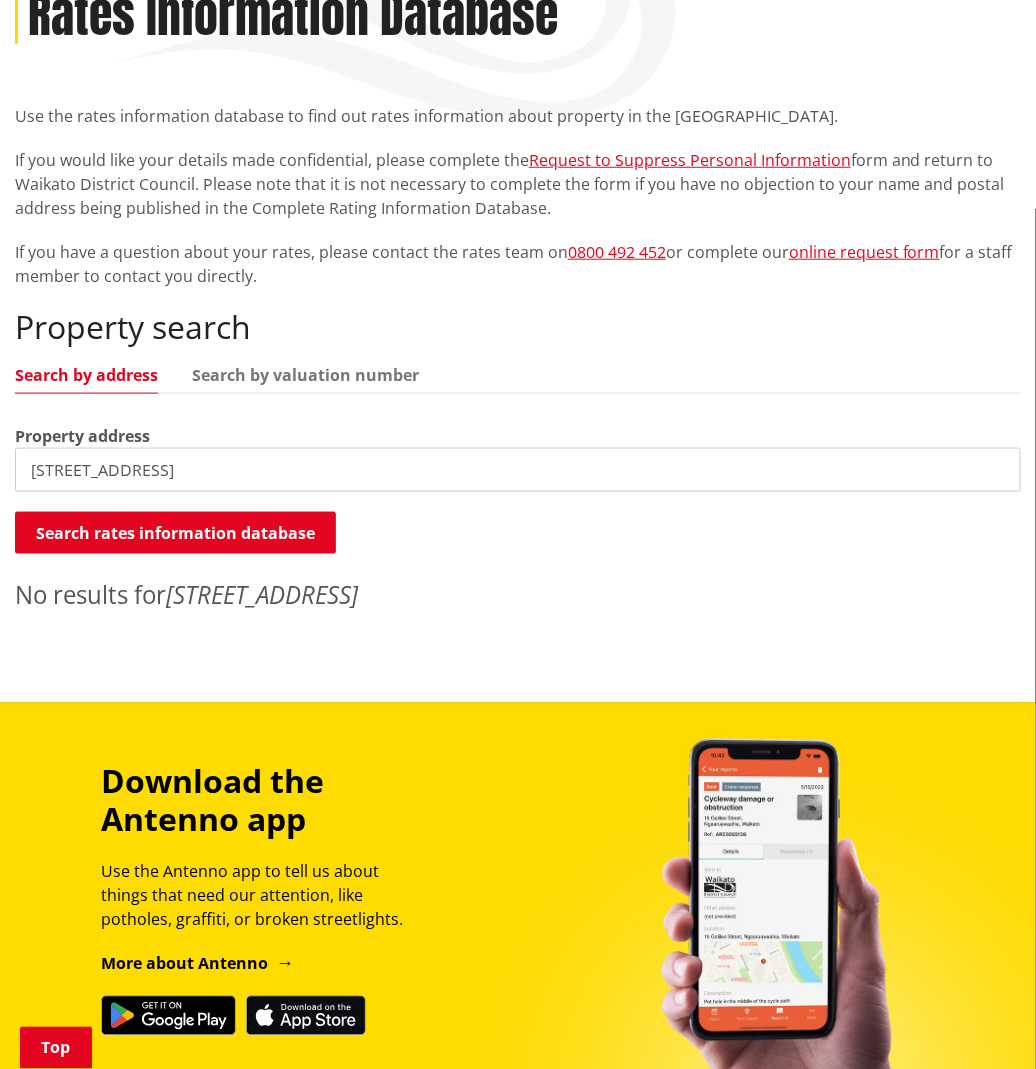 click on "Property address" at bounding box center (82, 436) 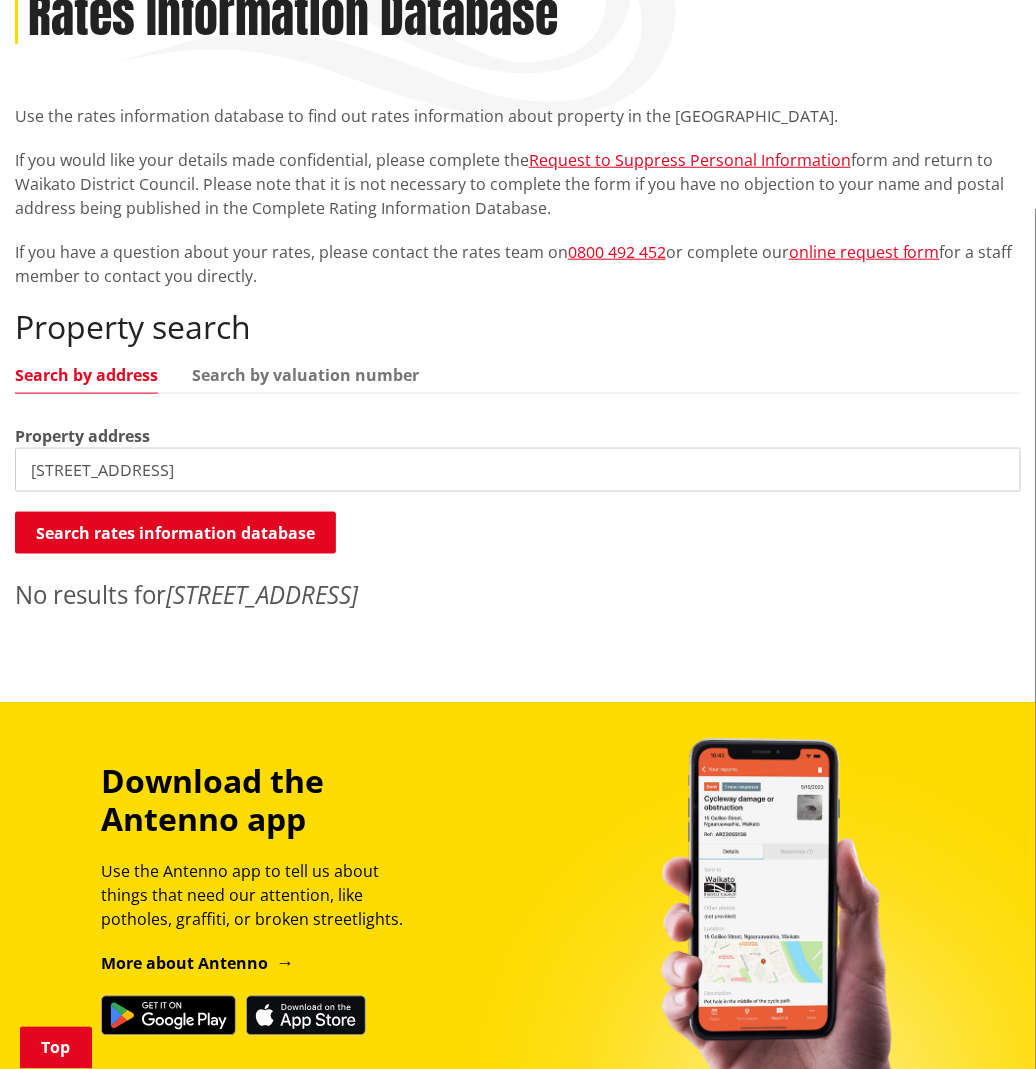 drag, startPoint x: 80, startPoint y: 443, endPoint x: 80, endPoint y: 465, distance: 22 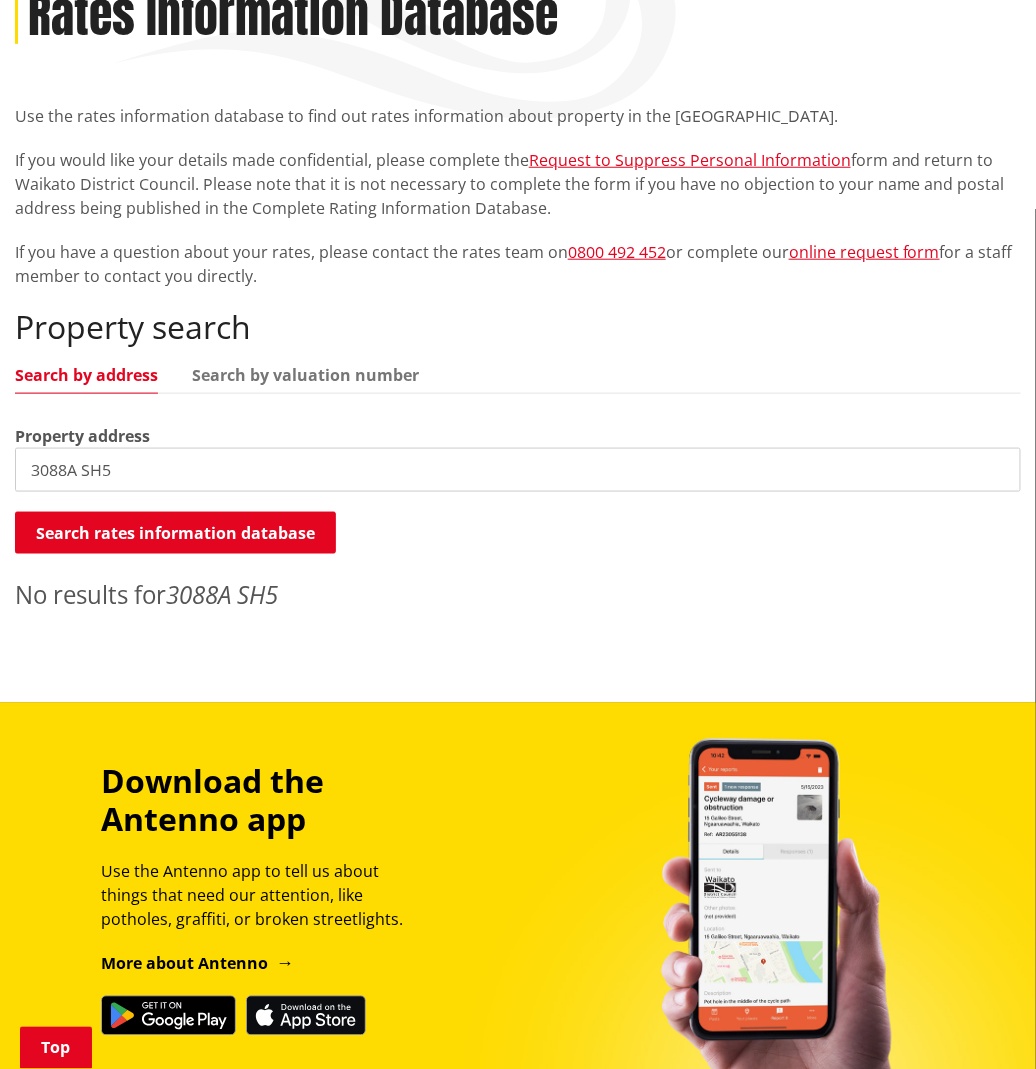 click on "3088A SH5" at bounding box center [518, 470] 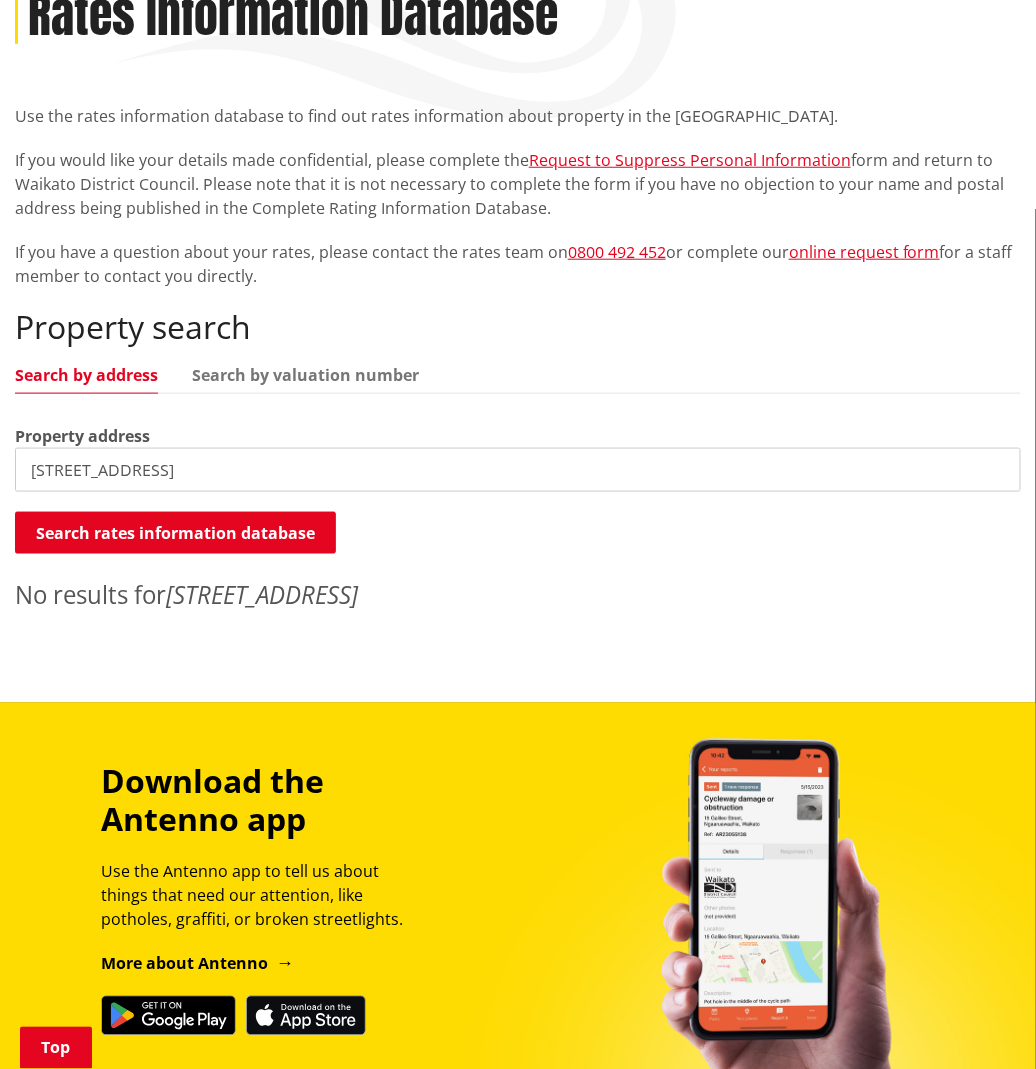 click on "3088A state highway 5" at bounding box center [518, 470] 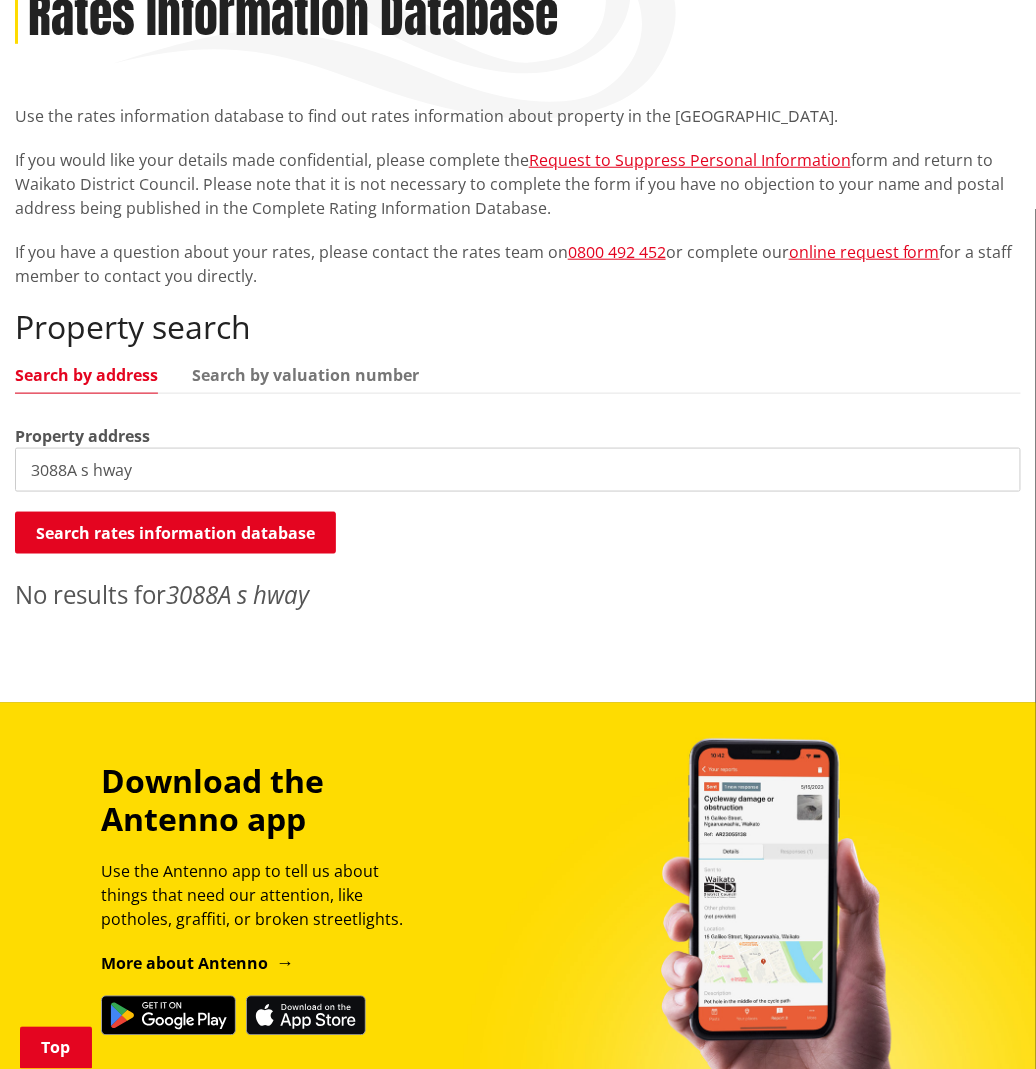 click on "3088A s hway" at bounding box center (518, 470) 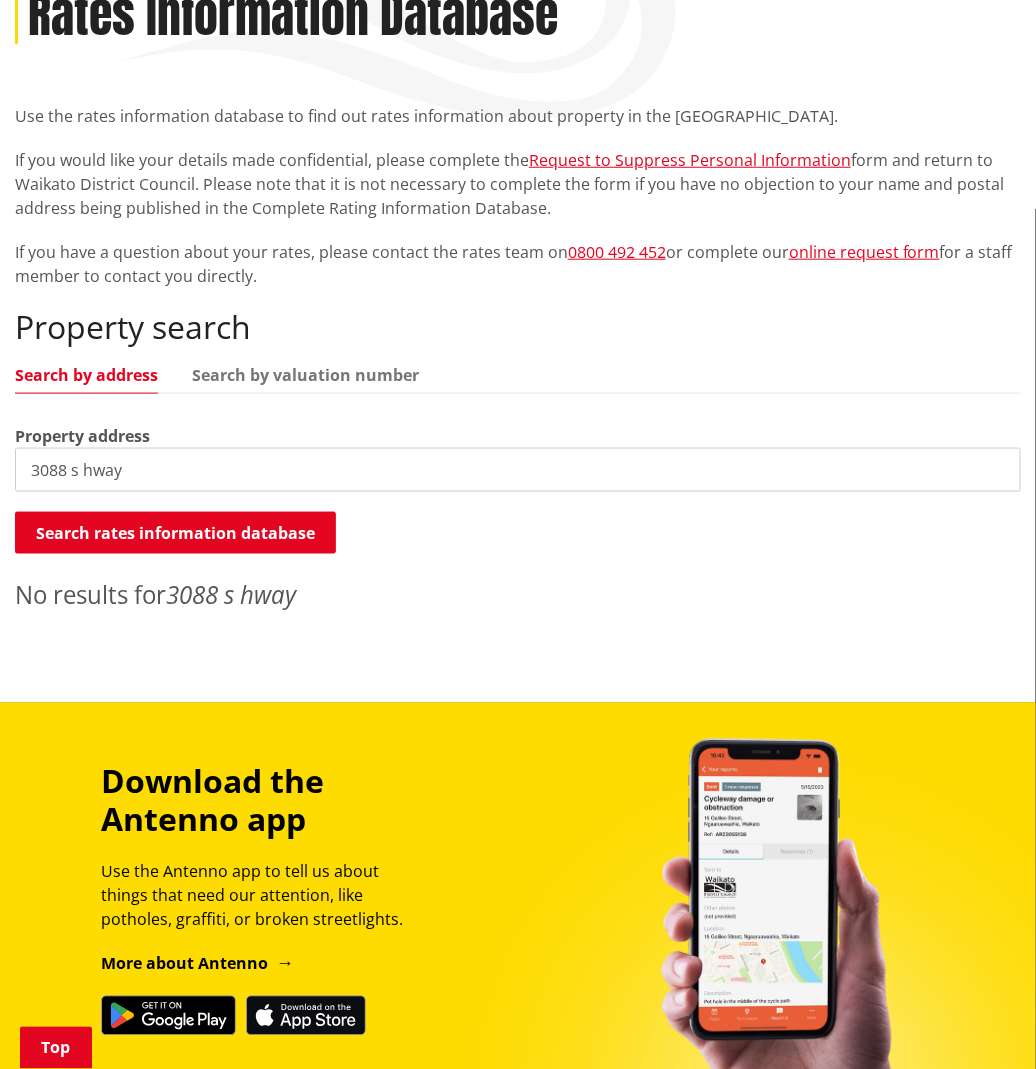 drag, startPoint x: 226, startPoint y: 439, endPoint x: 216, endPoint y: 448, distance: 13.453624 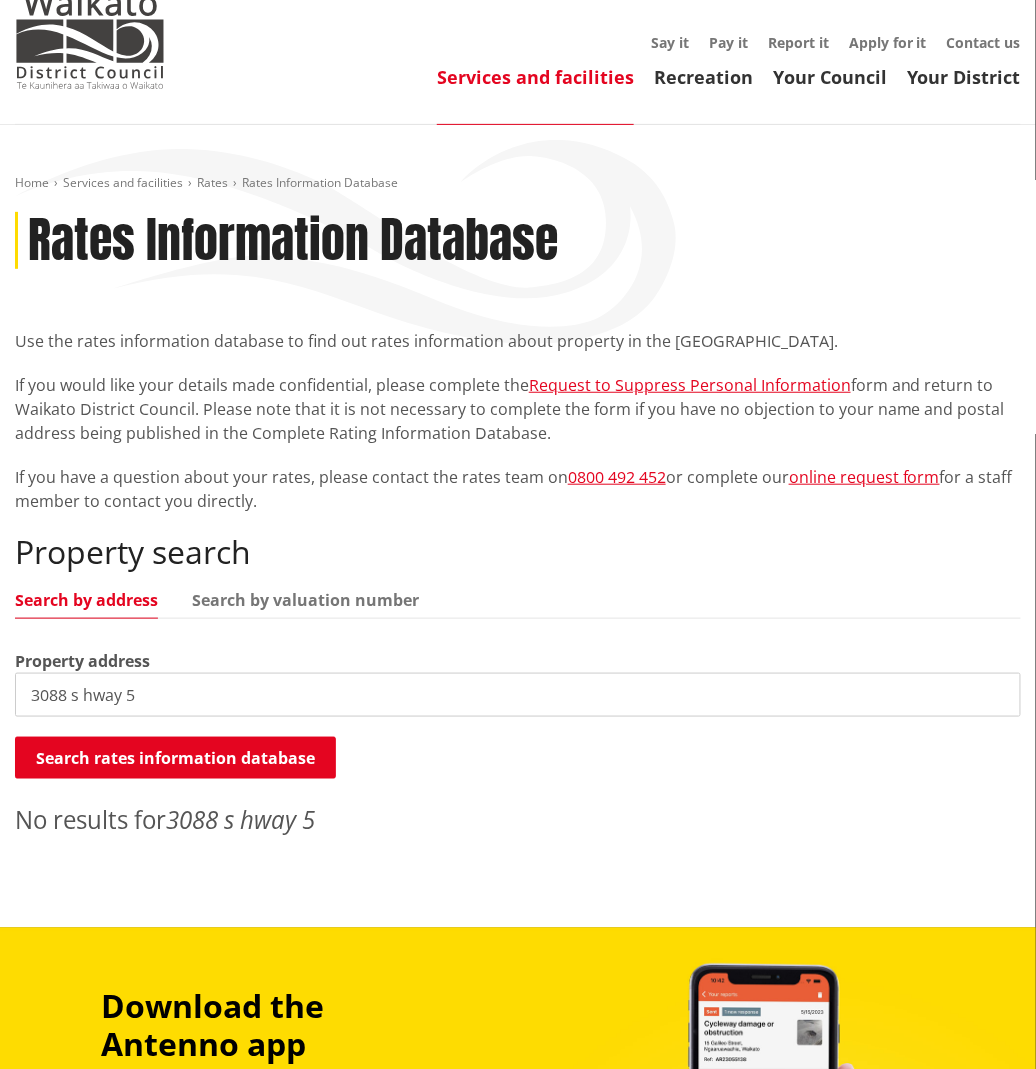 scroll, scrollTop: 0, scrollLeft: 0, axis: both 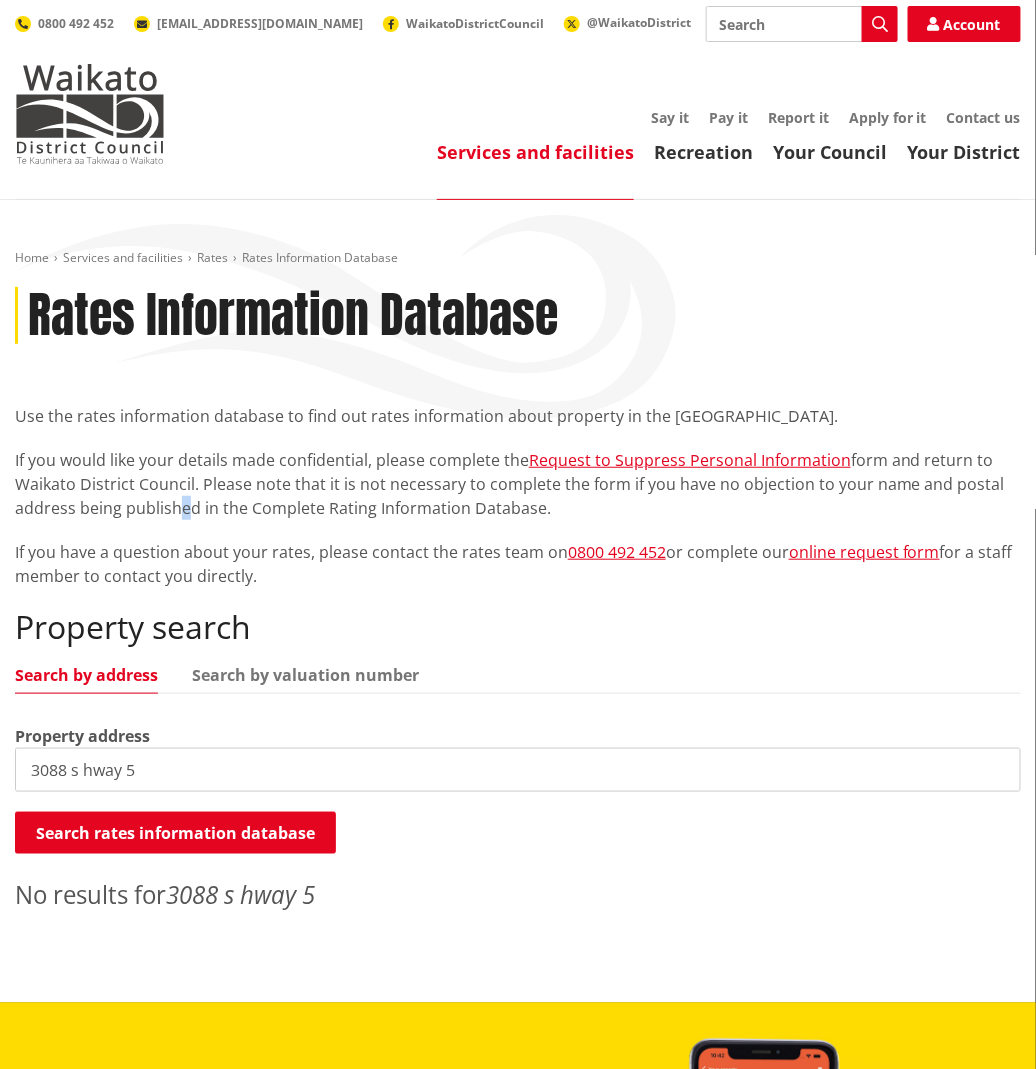 click on "If you would like your details made confidential, please complete the  Request to Suppress Personal Information  form and return to Waikato District Council. Please note that it is not necessary to complete the form if you have no objection to your name and postal address being published in the Complete Rating Information Database." at bounding box center (518, 484) 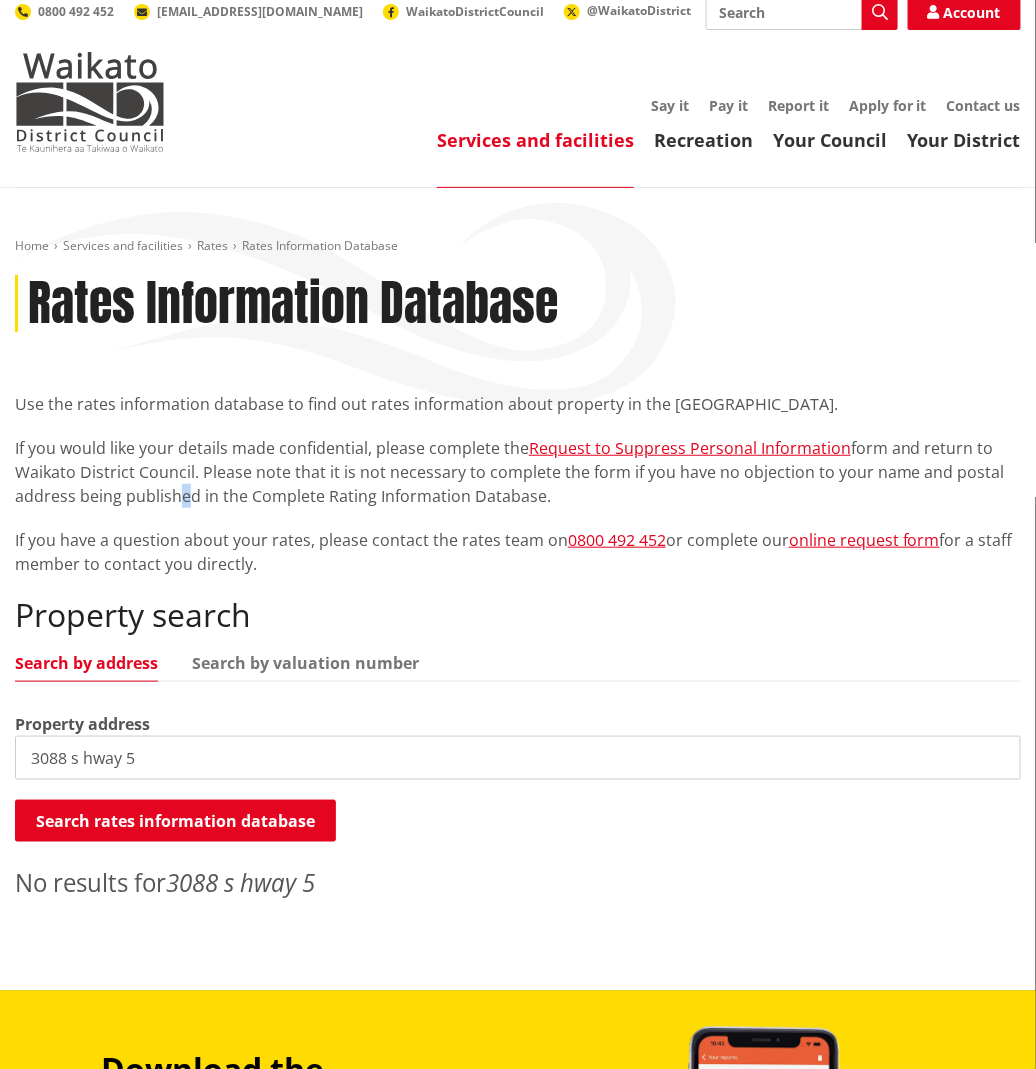scroll, scrollTop: 0, scrollLeft: 0, axis: both 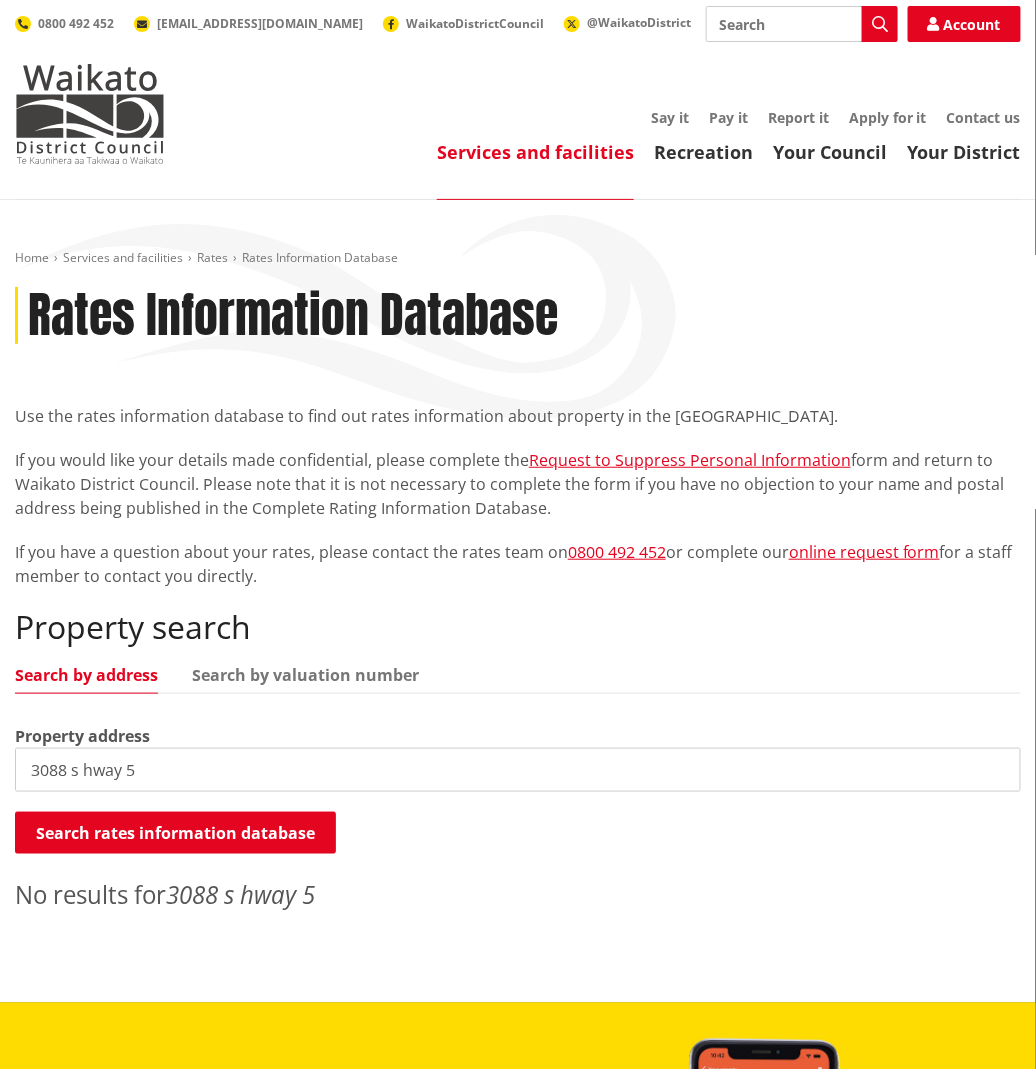 click on "If you would like your details made confidential, please complete the  Request to Suppress Personal Information  form and return to Waikato District Council. Please note that it is not necessary to complete the form if you have no objection to your name and postal address being published in the Complete Rating Information Database." at bounding box center (518, 484) 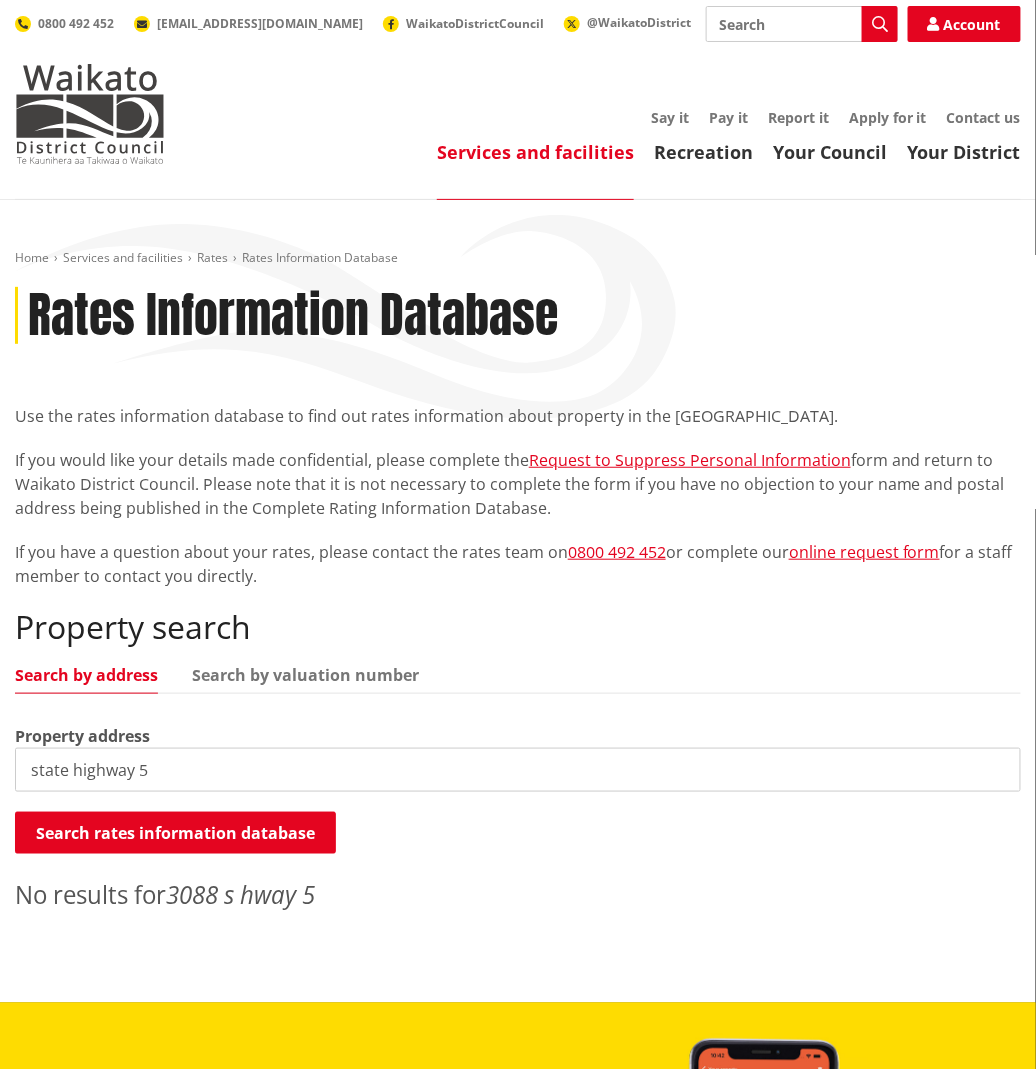 type on "state highway 5" 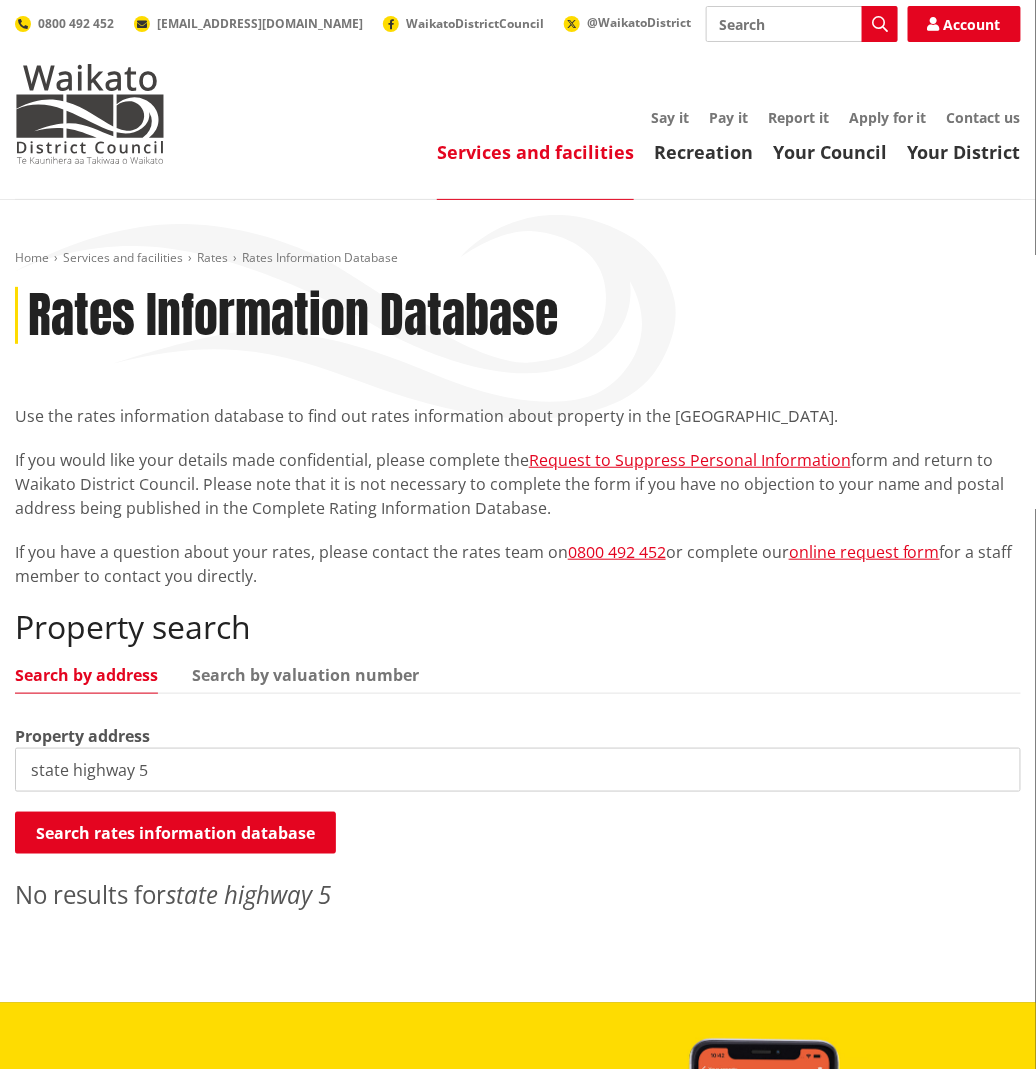 click on "state highway 5" at bounding box center [518, 770] 